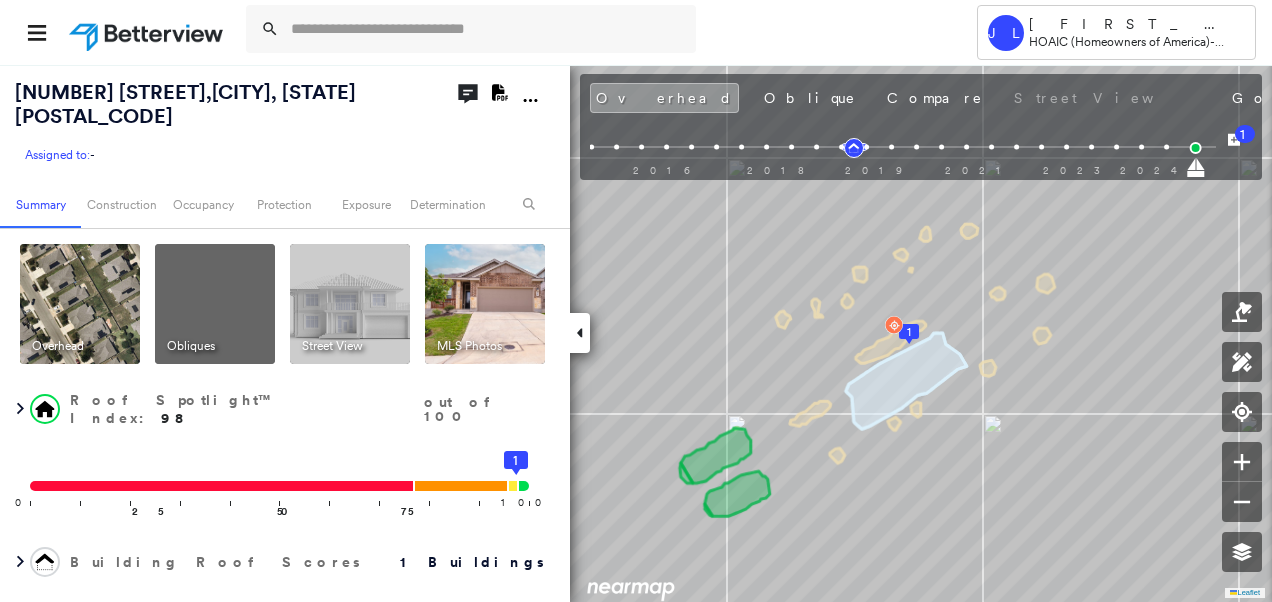 scroll, scrollTop: 0, scrollLeft: 0, axis: both 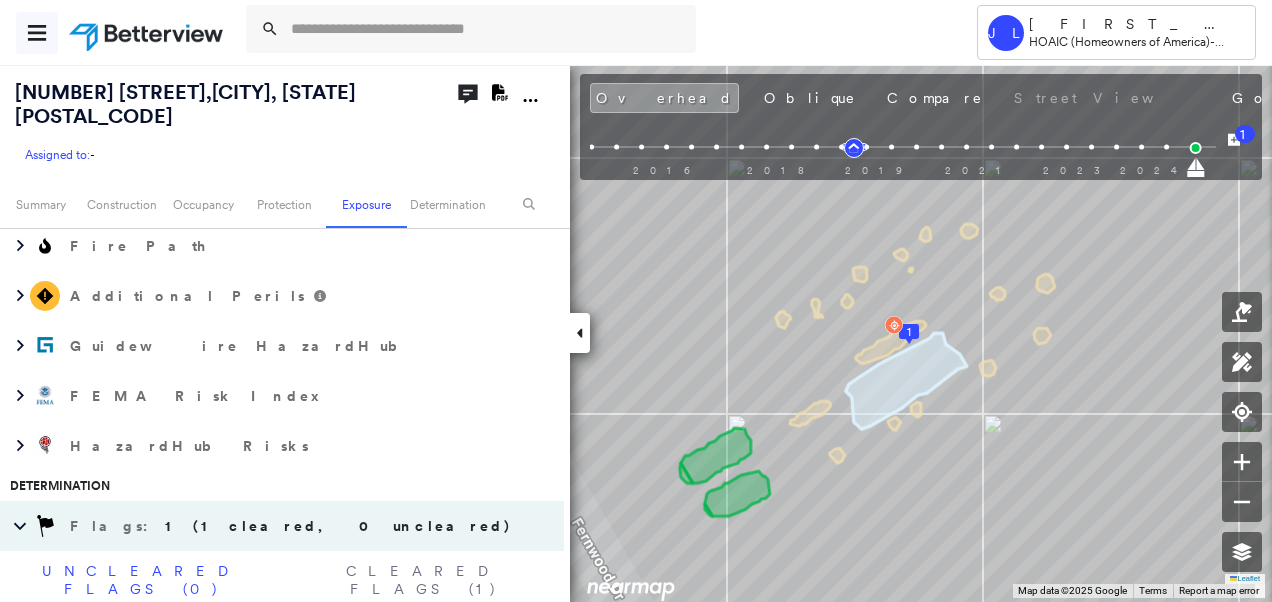 click 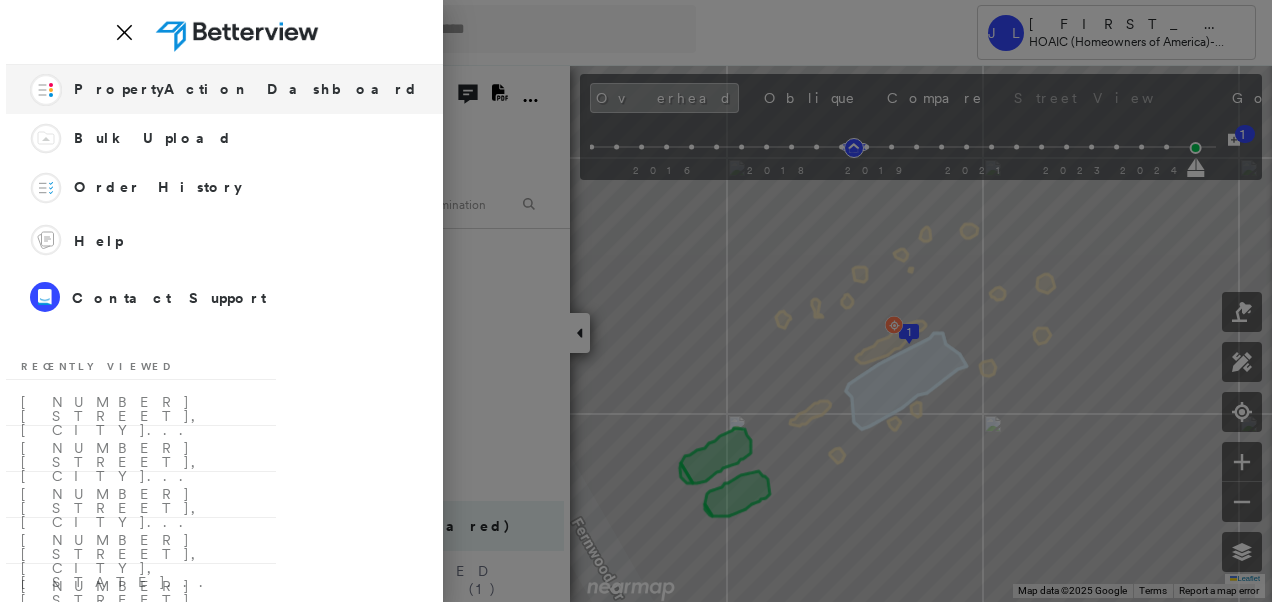 click on "PropertyAction Dashboard" at bounding box center (246, 89) 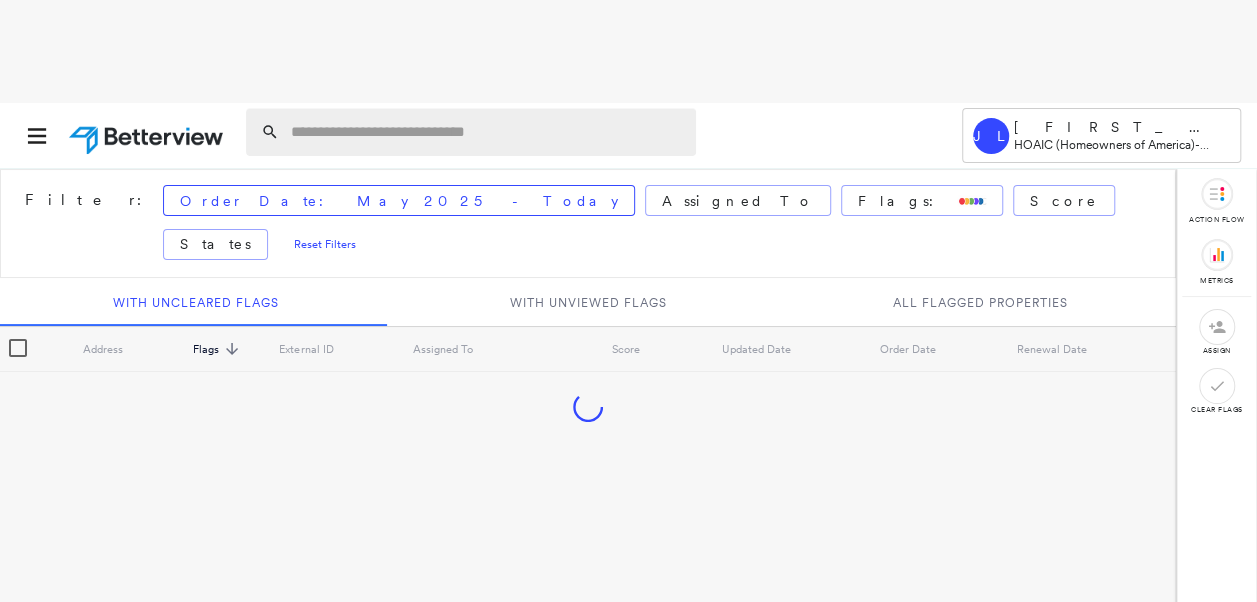 paste on "**********" 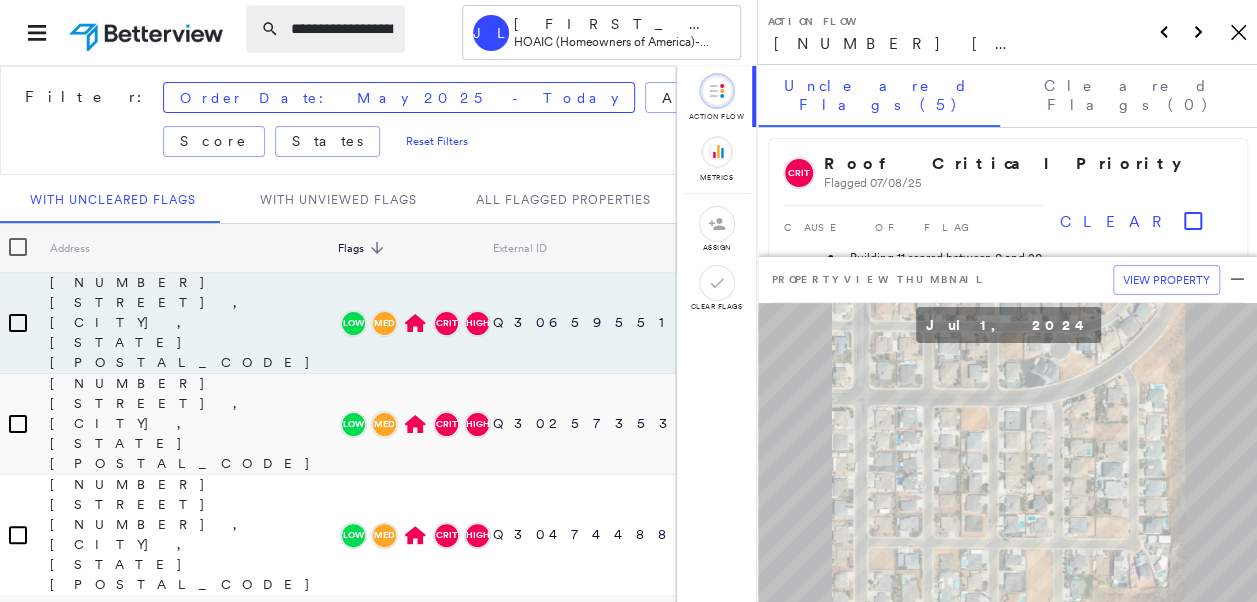 click on "**********" at bounding box center [342, 29] 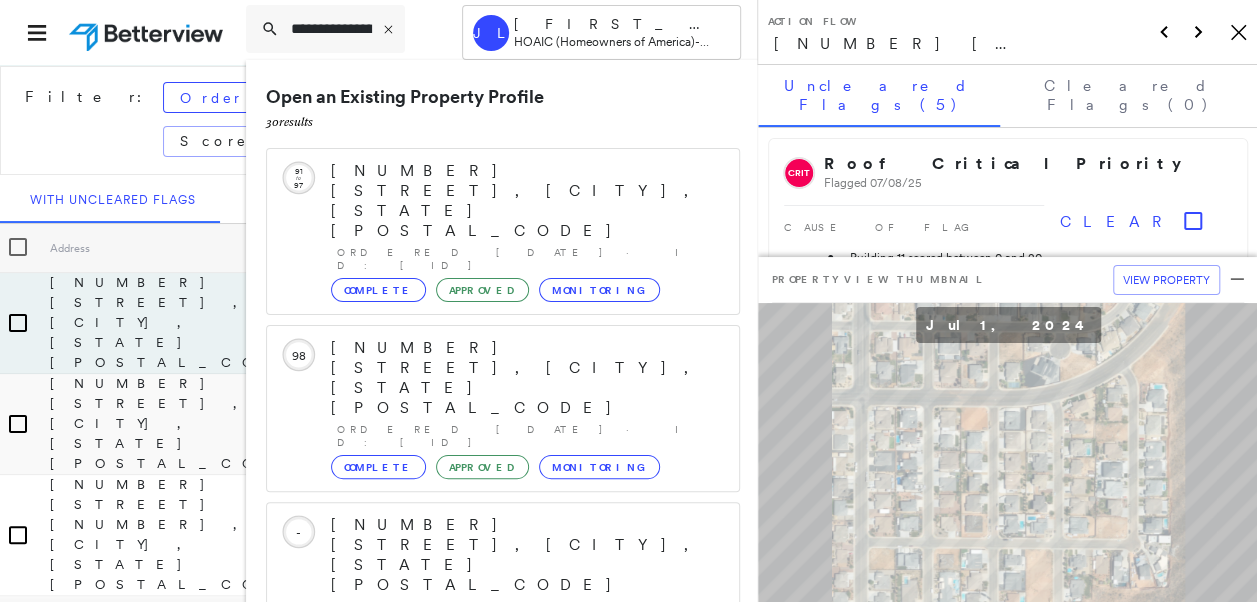 scroll, scrollTop: 2, scrollLeft: 0, axis: vertical 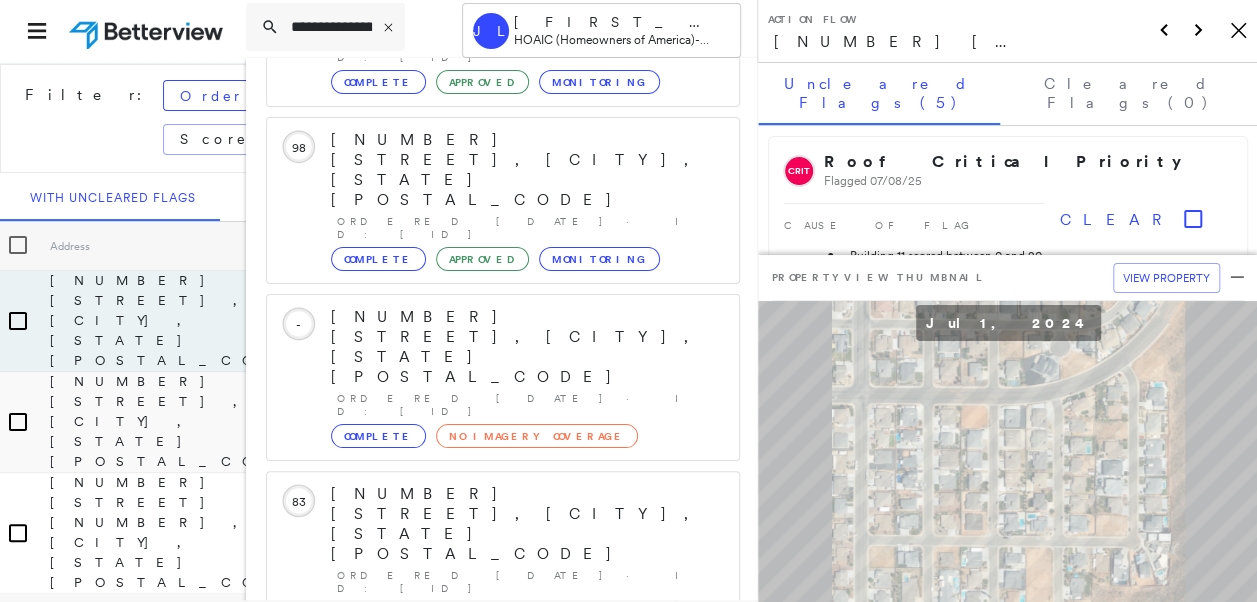 type on "**********" 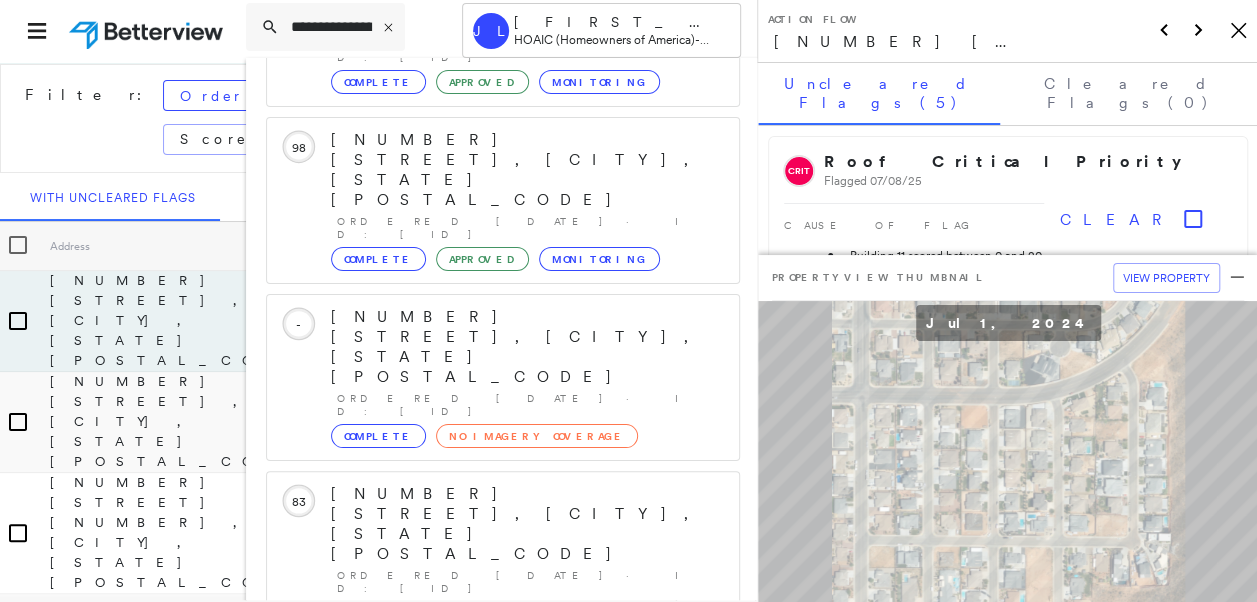 click on "Show  5  more existing properties" at bounding box center [504, 858] 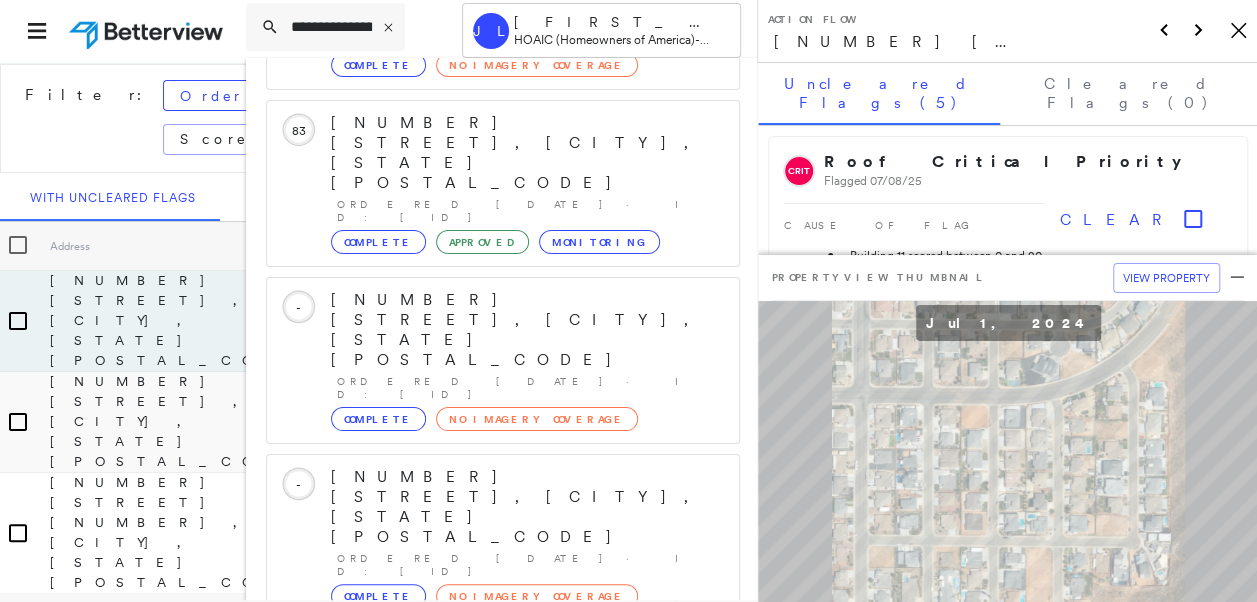 scroll, scrollTop: 66, scrollLeft: 0, axis: vertical 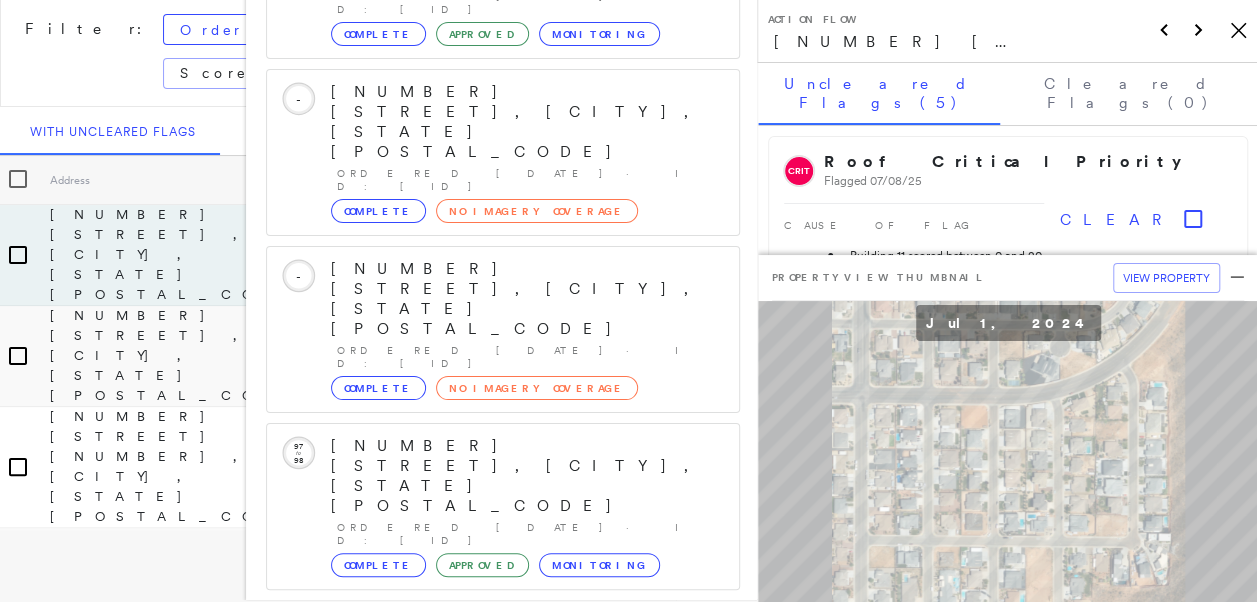 click on "[NUMBER] [STREET], [CITY], [STATE] [POSTAL_CODE]" at bounding box center (491, 1309) 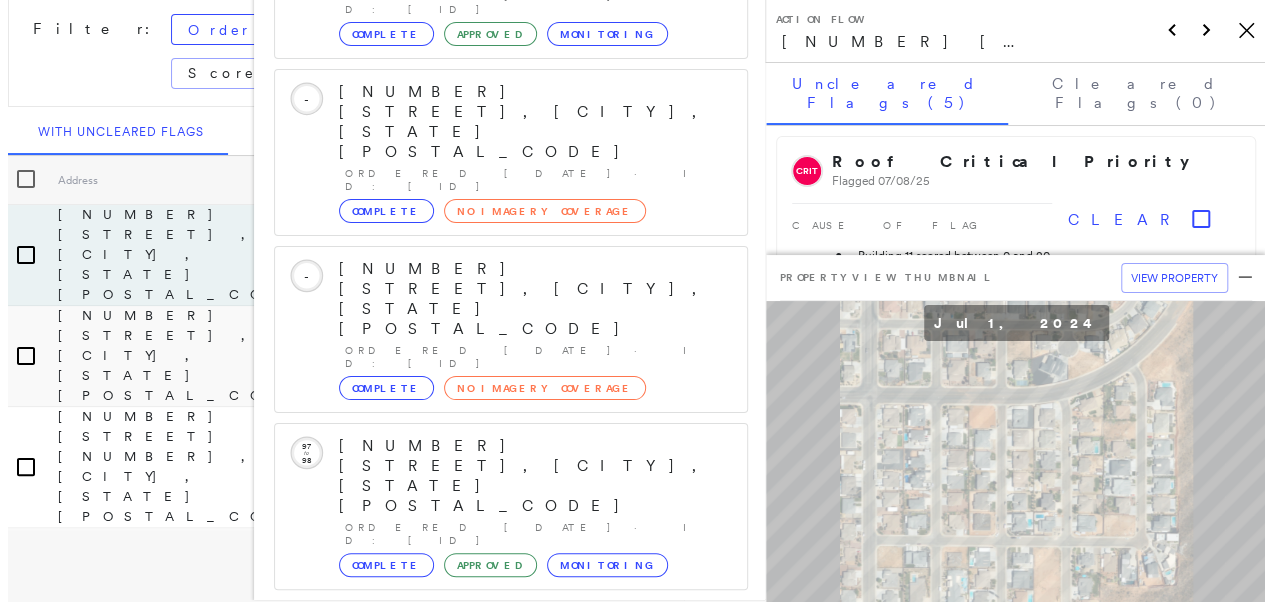 scroll, scrollTop: 0, scrollLeft: 0, axis: both 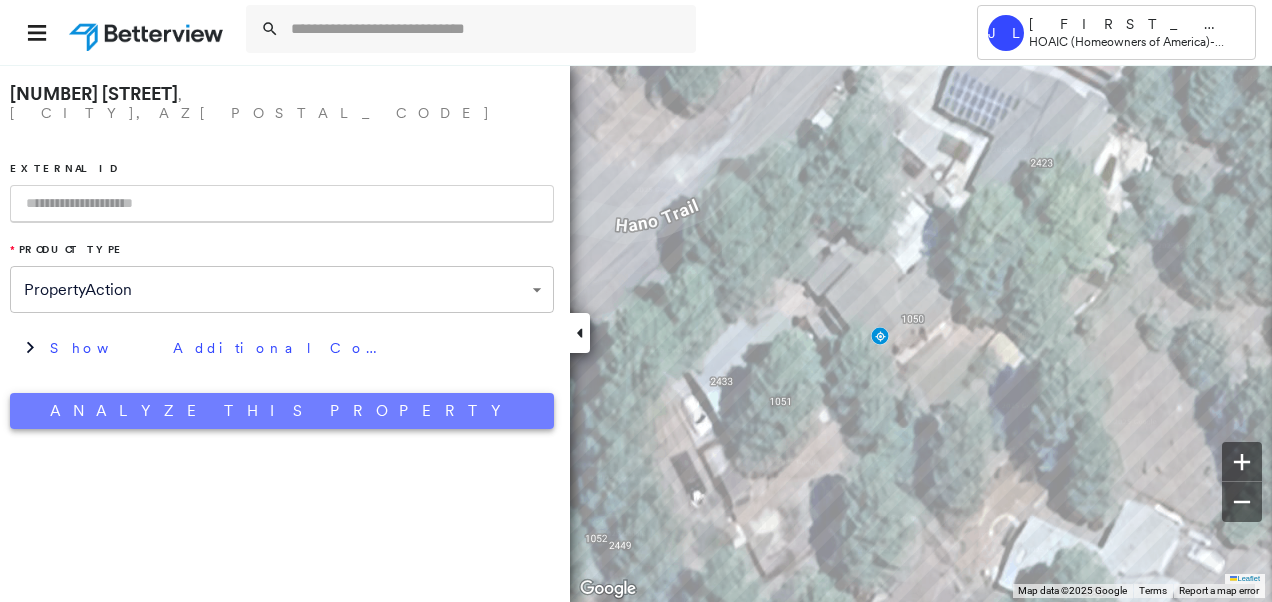 click on "Analyze This Property" at bounding box center (282, 411) 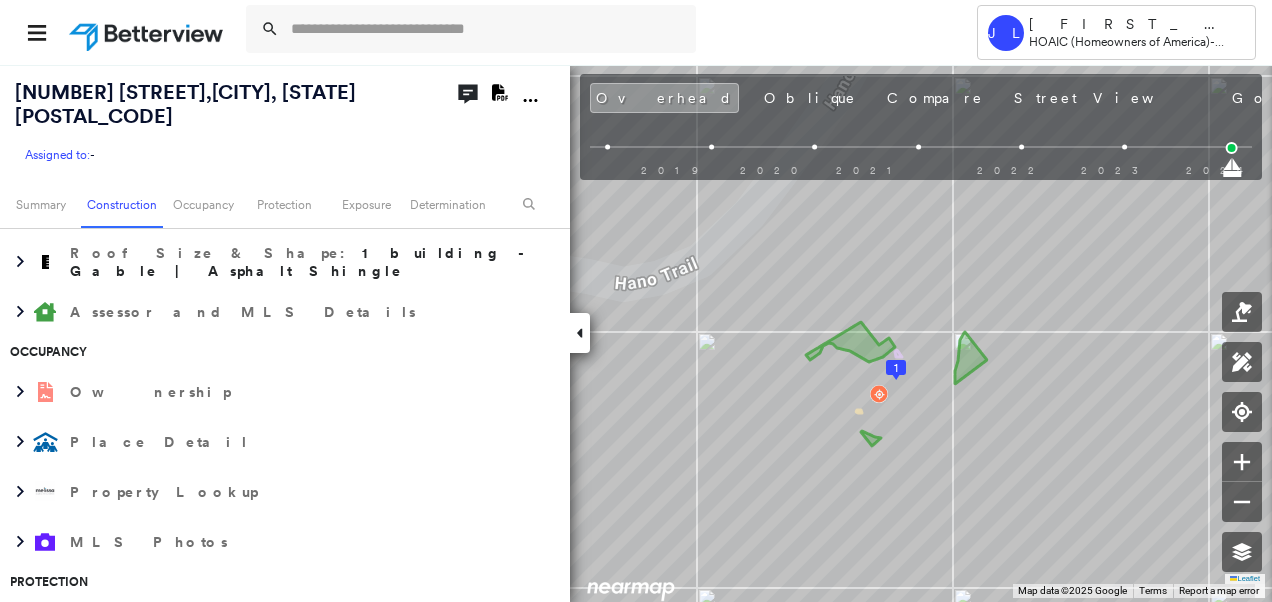 scroll, scrollTop: 1300, scrollLeft: 0, axis: vertical 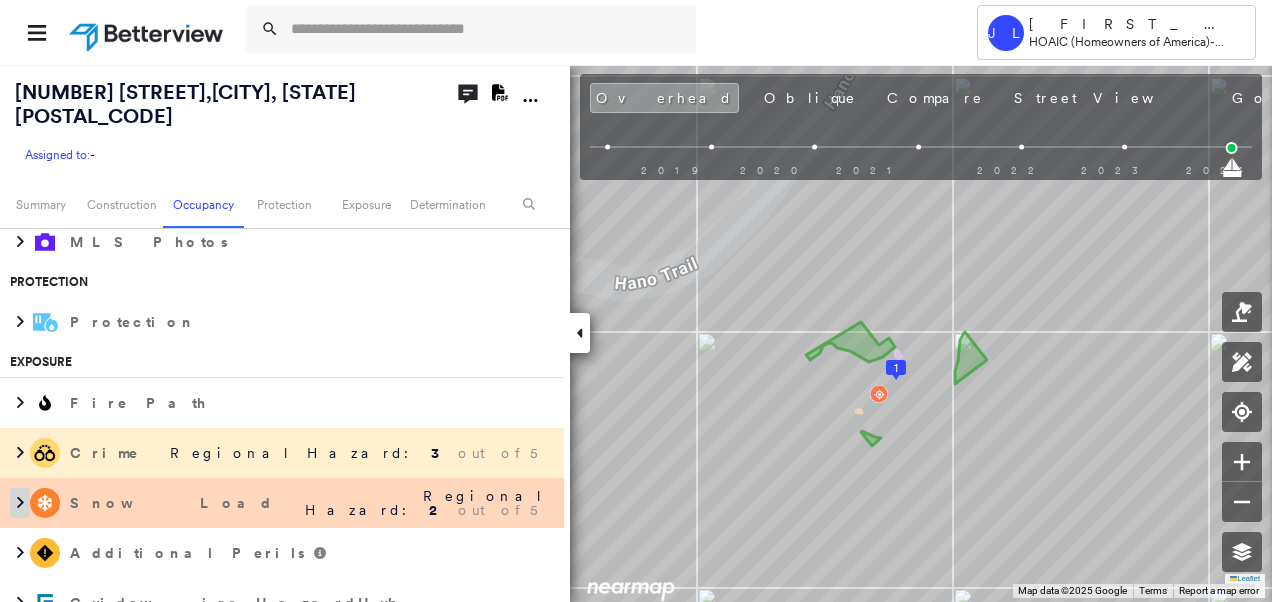 click at bounding box center [20, 503] 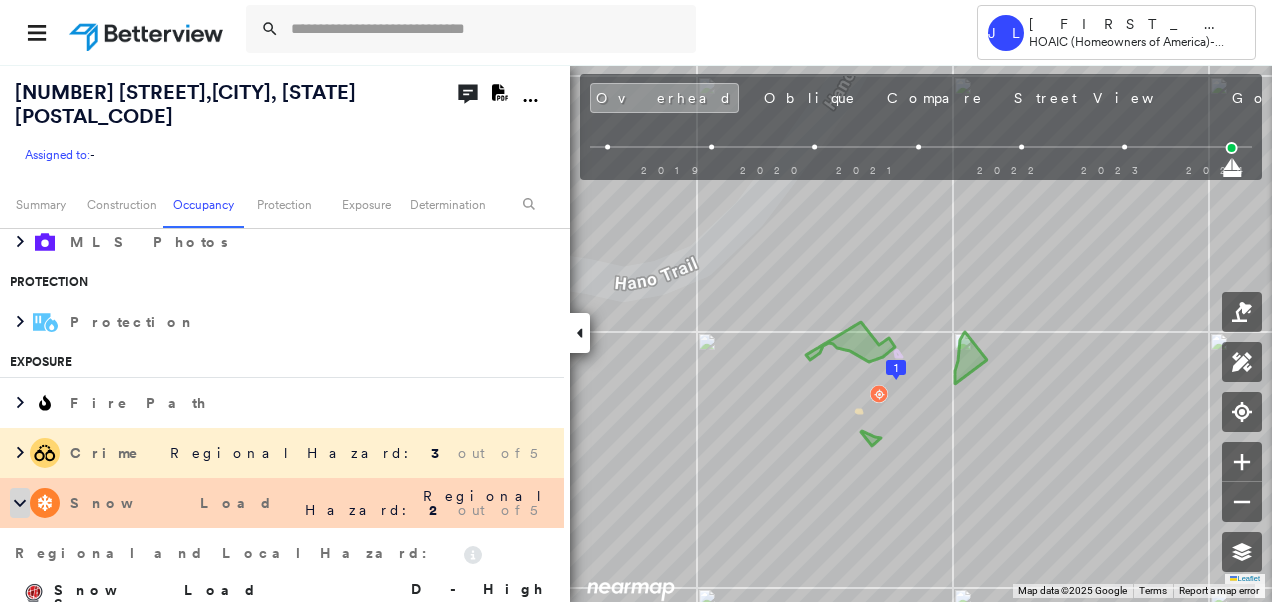 click at bounding box center (20, 503) 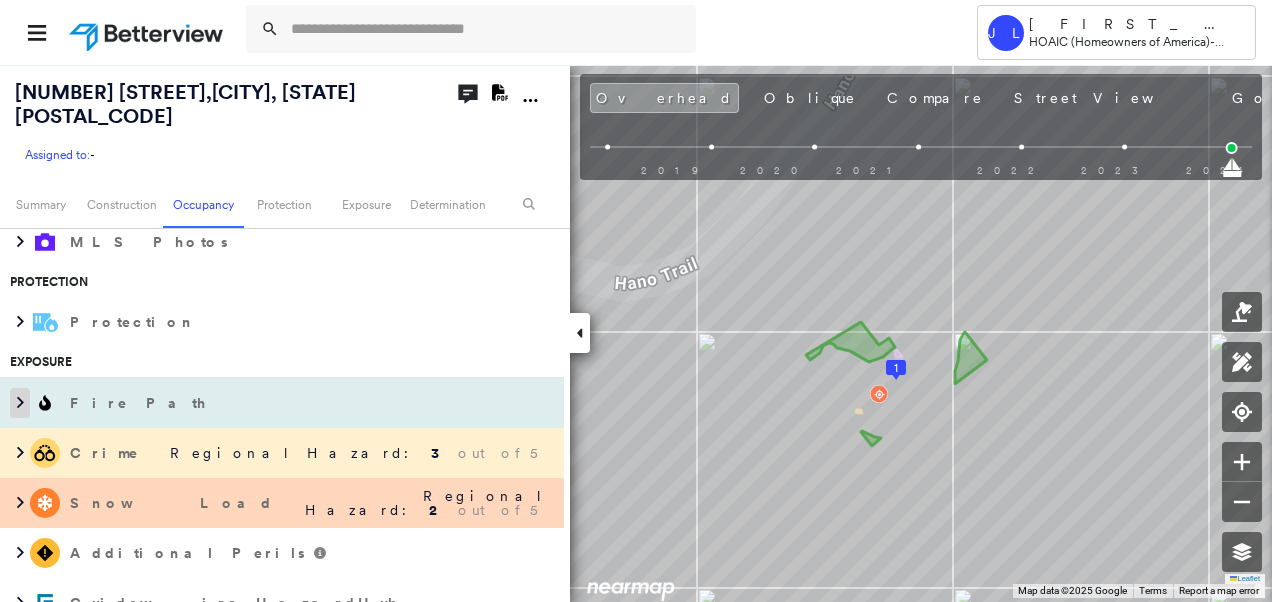 click 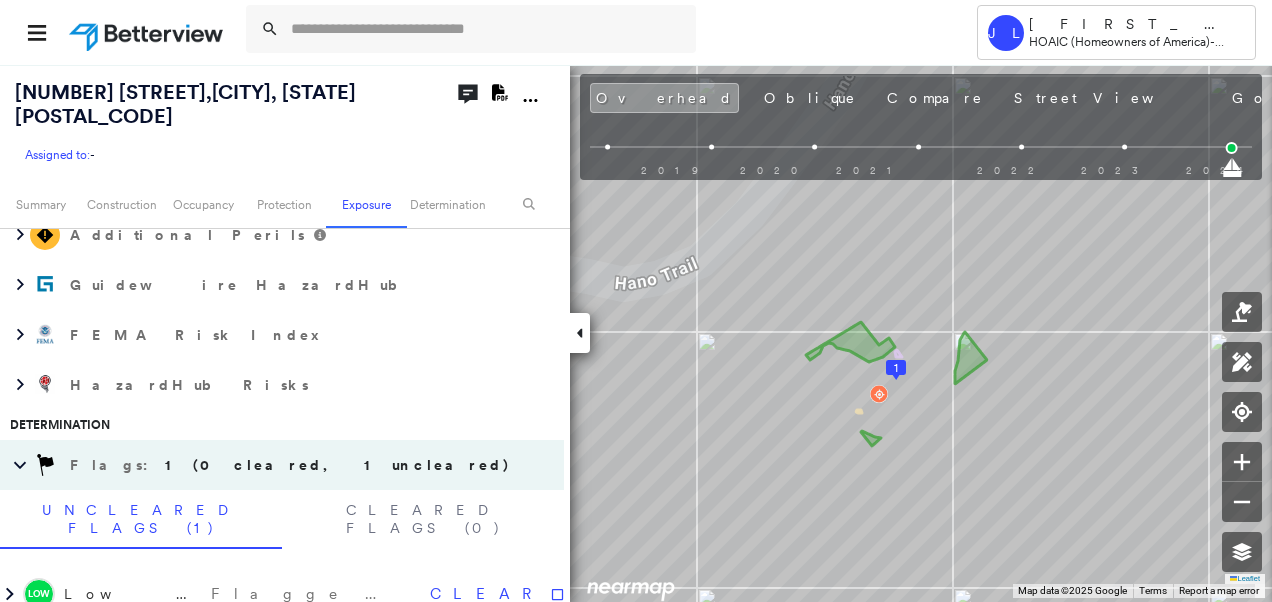 scroll, scrollTop: 1459, scrollLeft: 0, axis: vertical 